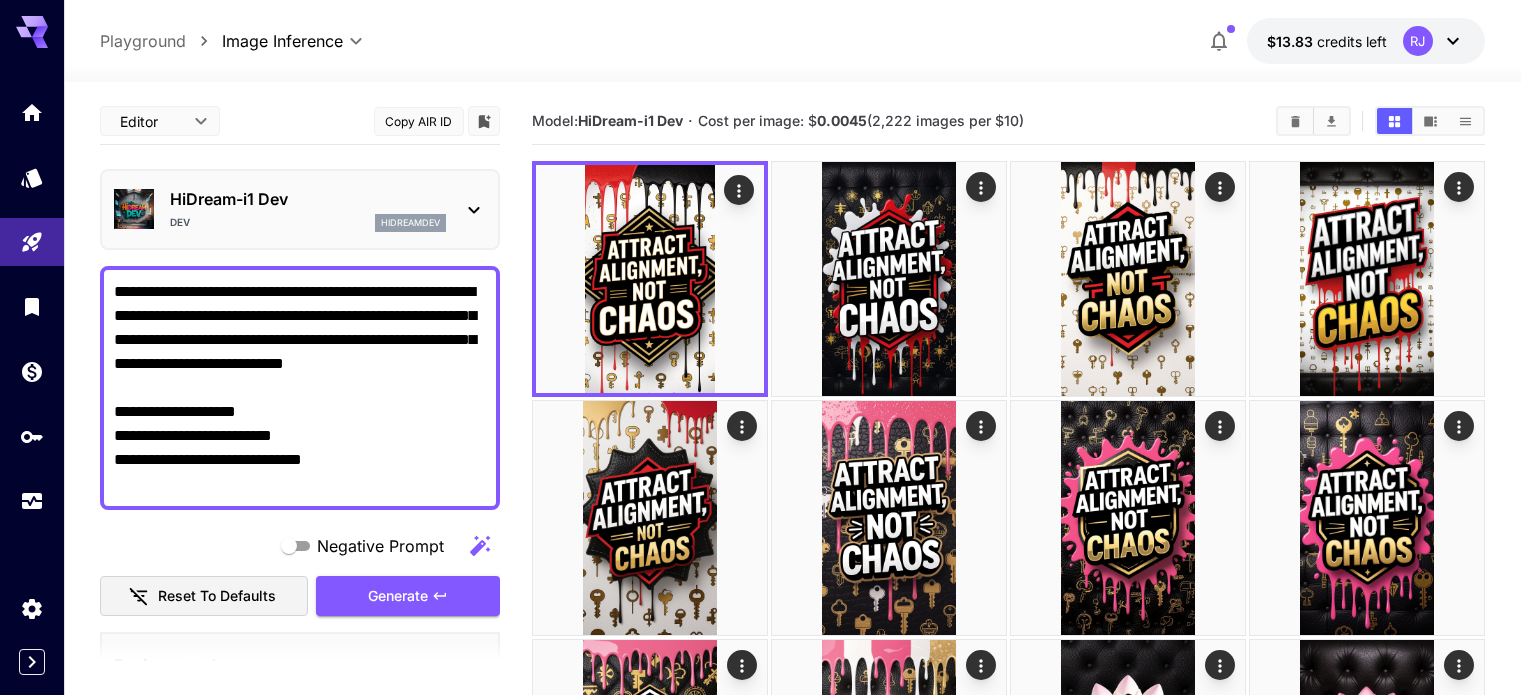 scroll, scrollTop: 0, scrollLeft: 0, axis: both 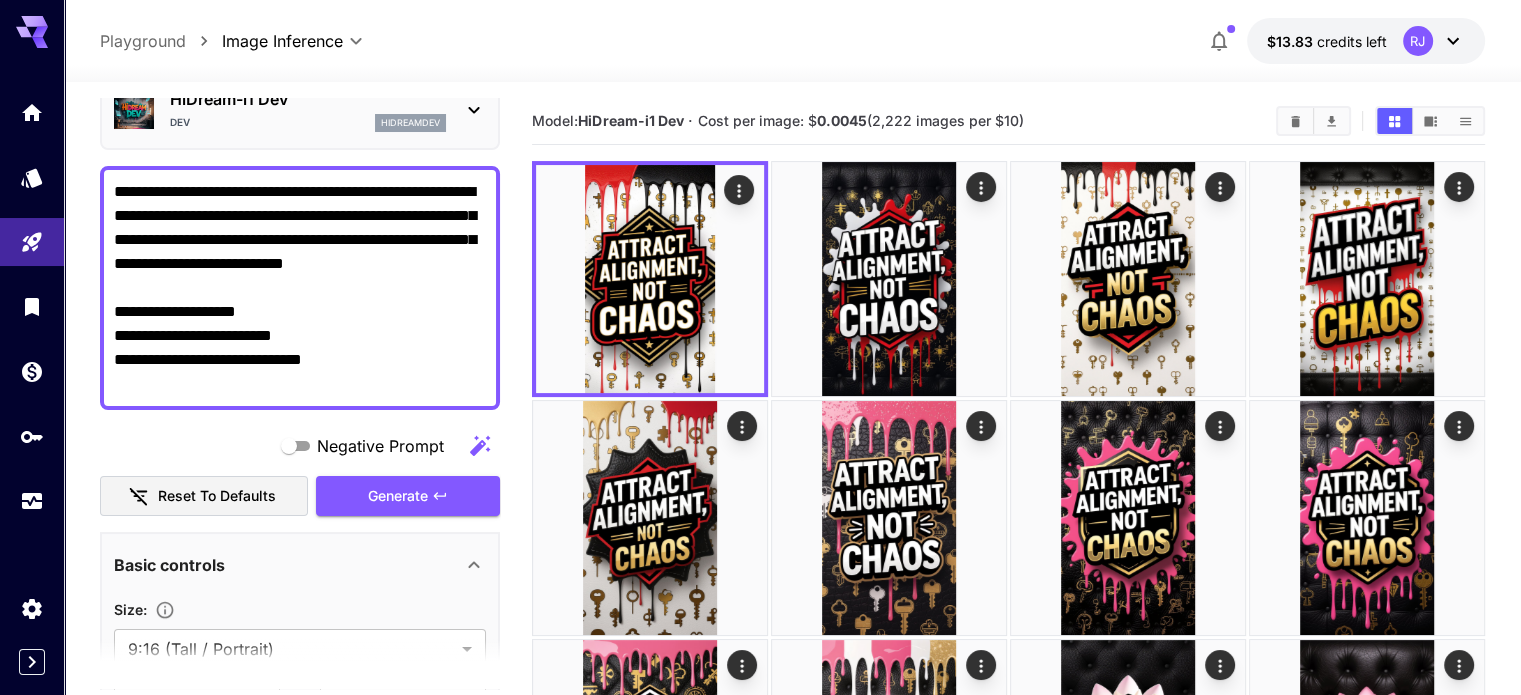 drag, startPoint x: 208, startPoint y: 211, endPoint x: 501, endPoint y: 480, distance: 397.7562 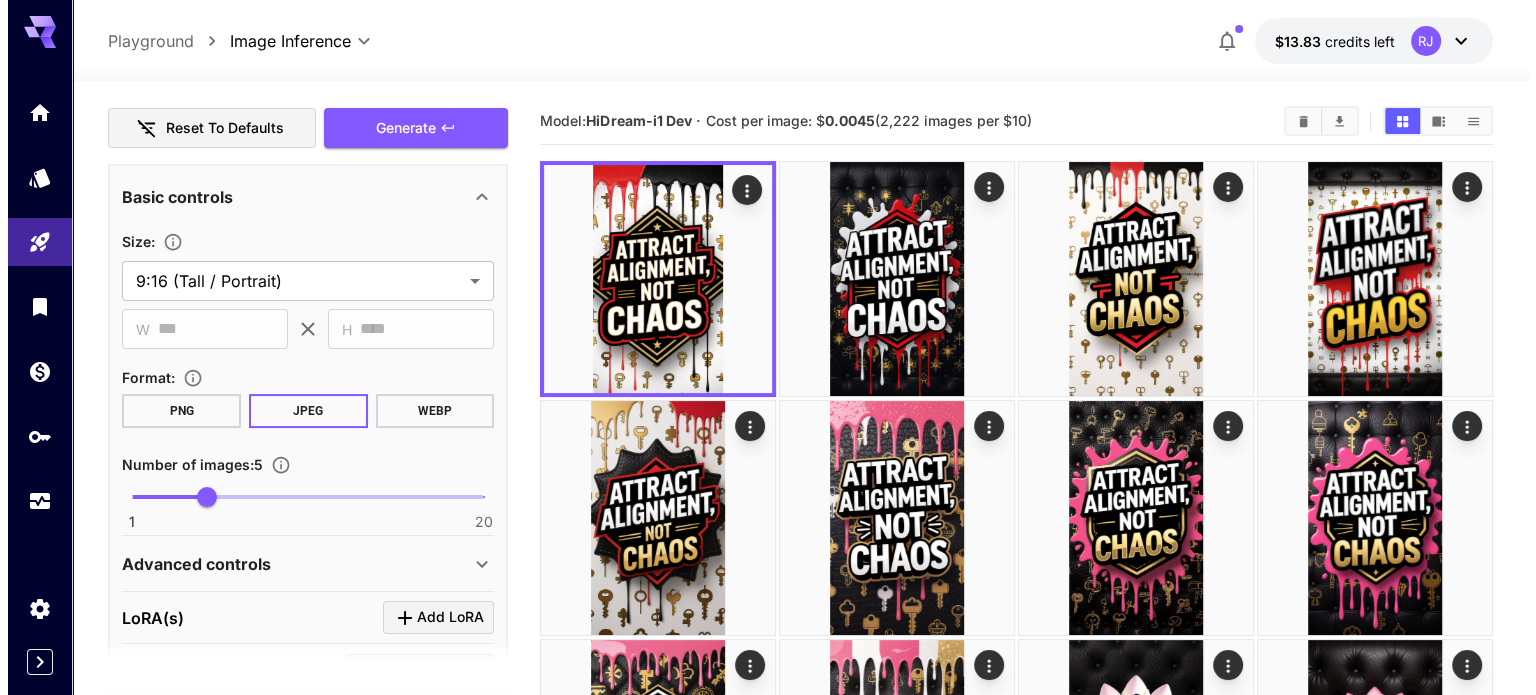 scroll, scrollTop: 0, scrollLeft: 0, axis: both 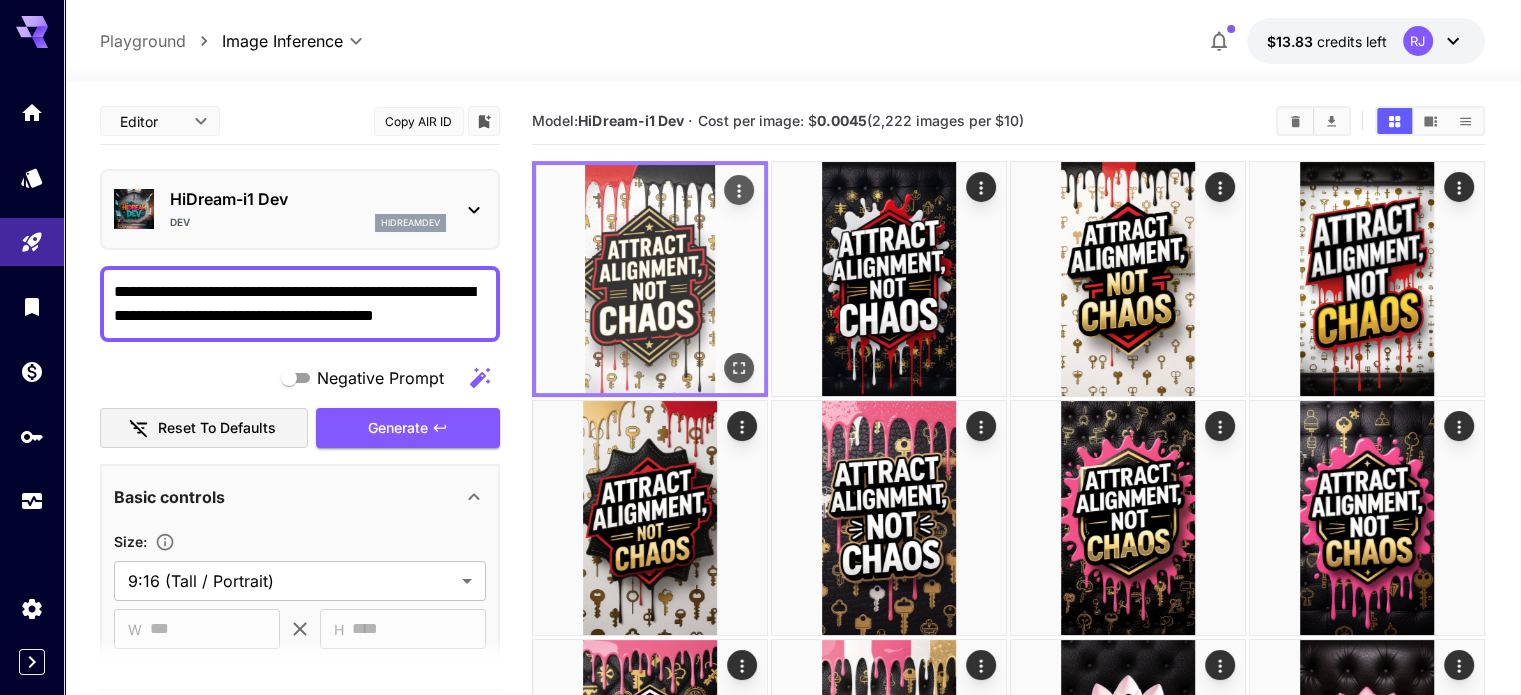 type on "**********" 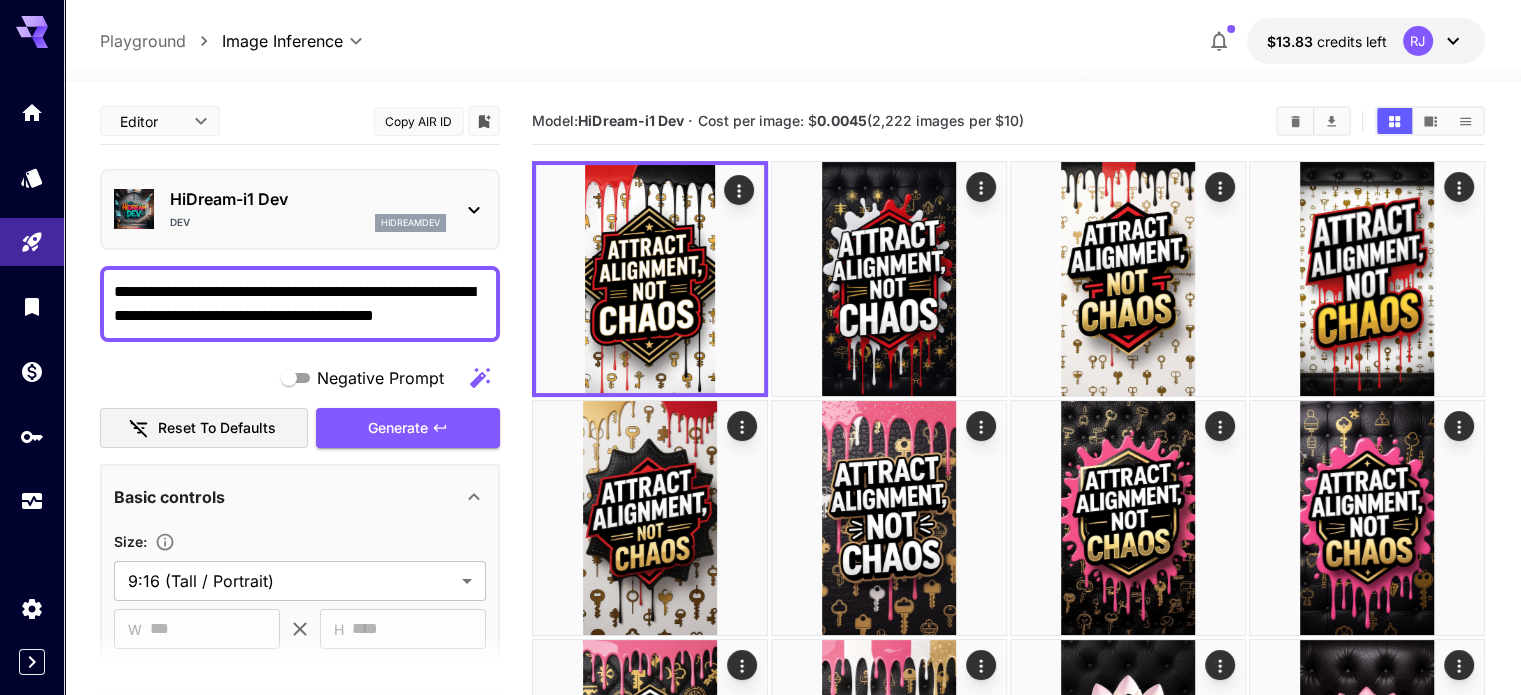 click 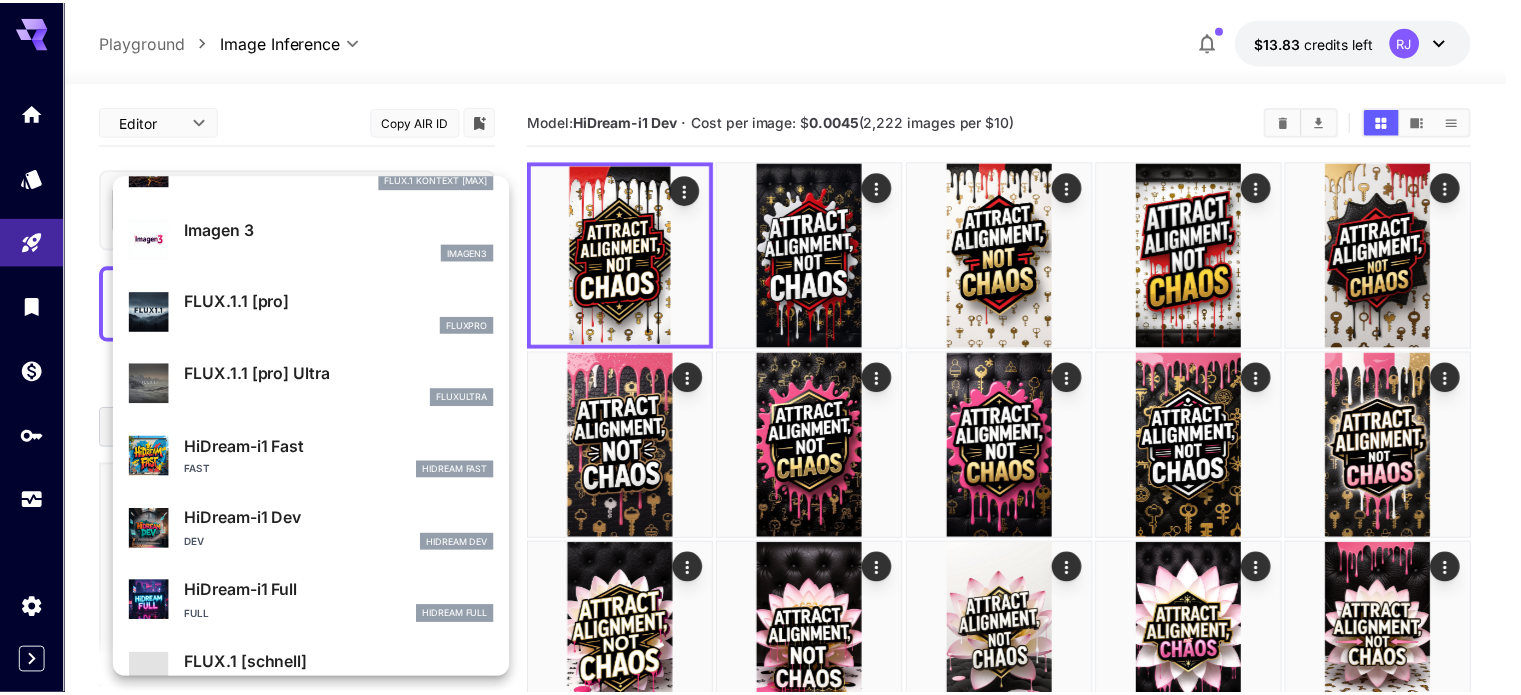 scroll, scrollTop: 1003, scrollLeft: 0, axis: vertical 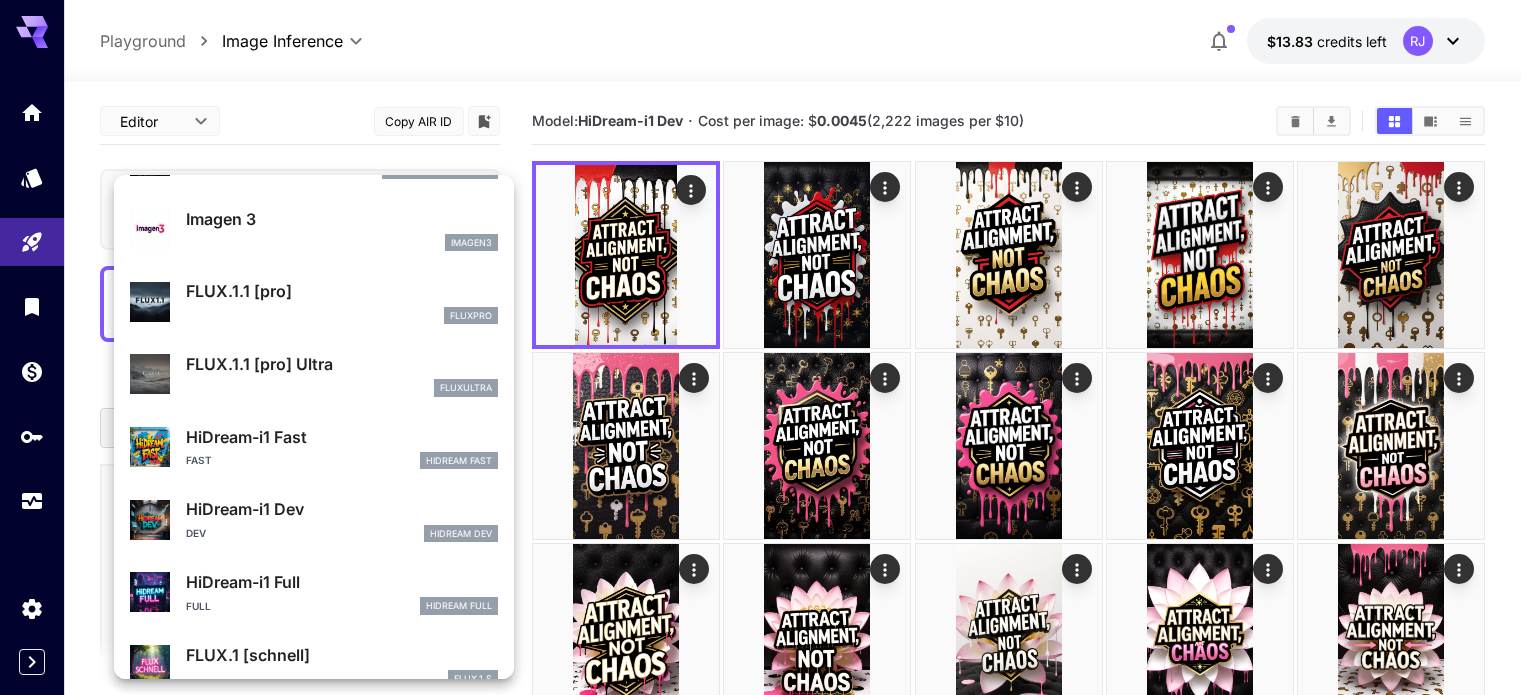 click on "HiDream-i1 Fast" at bounding box center [342, 437] 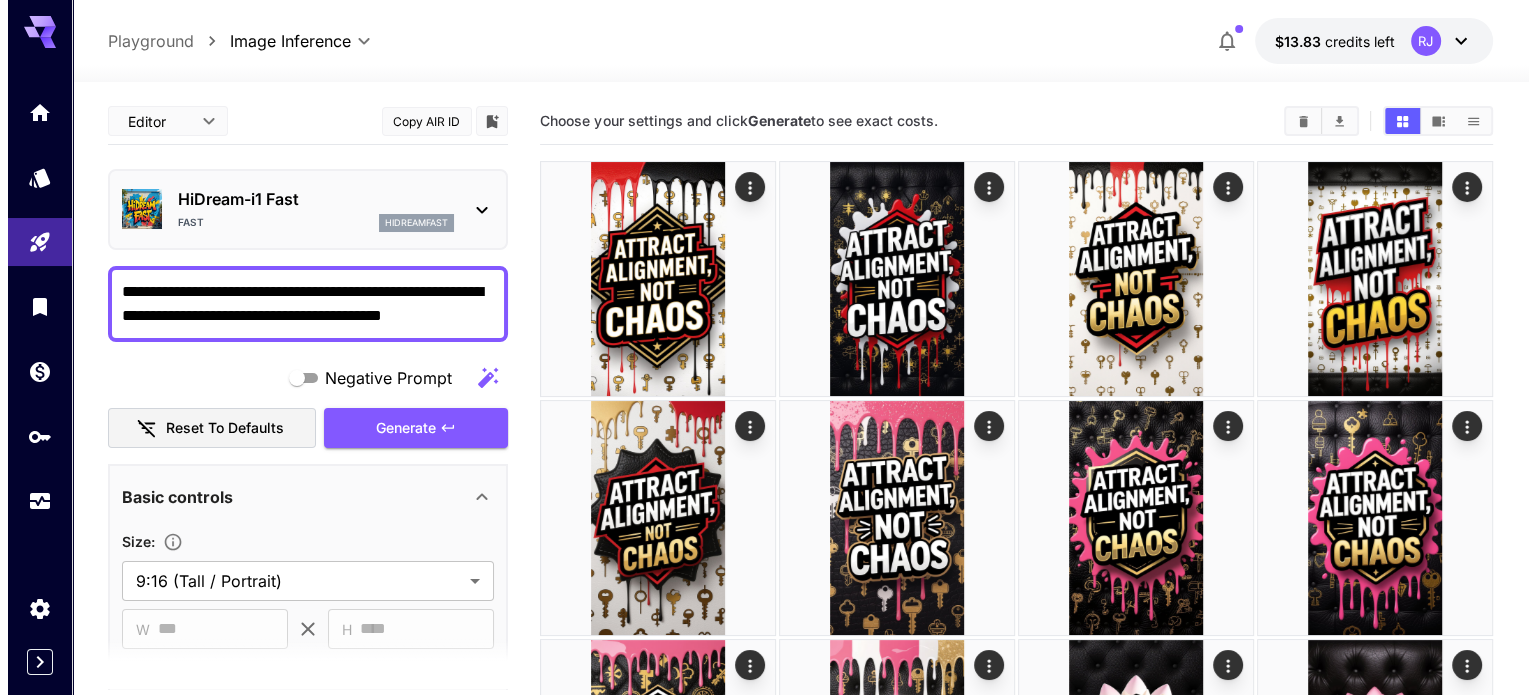scroll, scrollTop: 300, scrollLeft: 0, axis: vertical 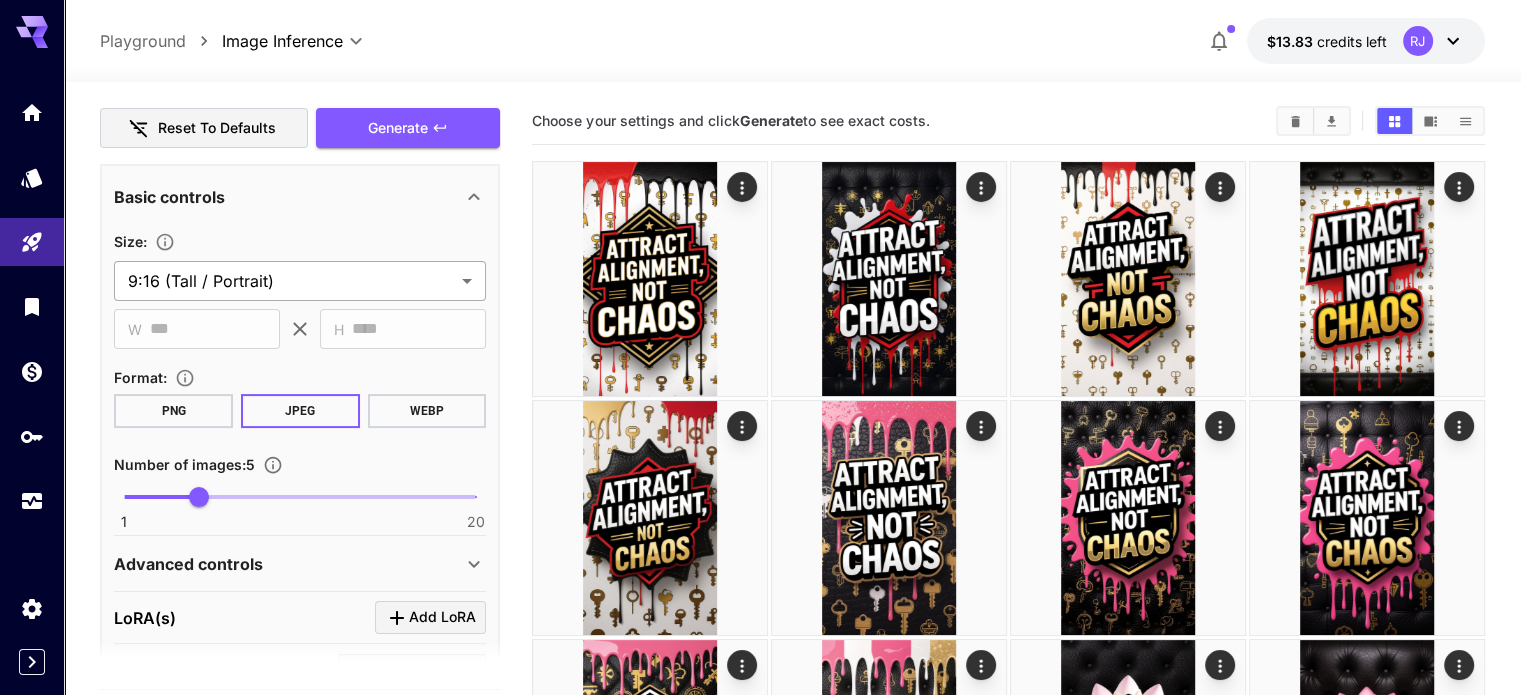 click on "**********" at bounding box center (760, 1781) 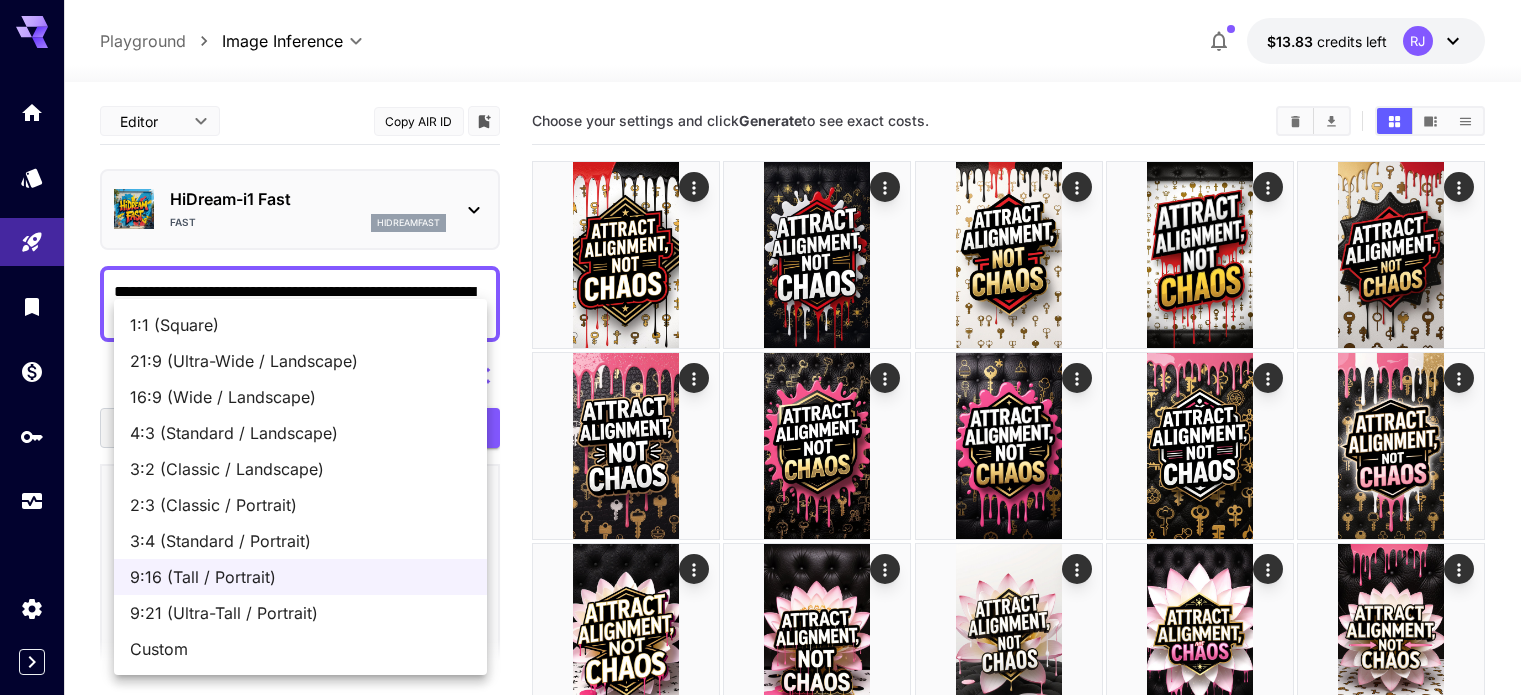 scroll, scrollTop: 0, scrollLeft: 0, axis: both 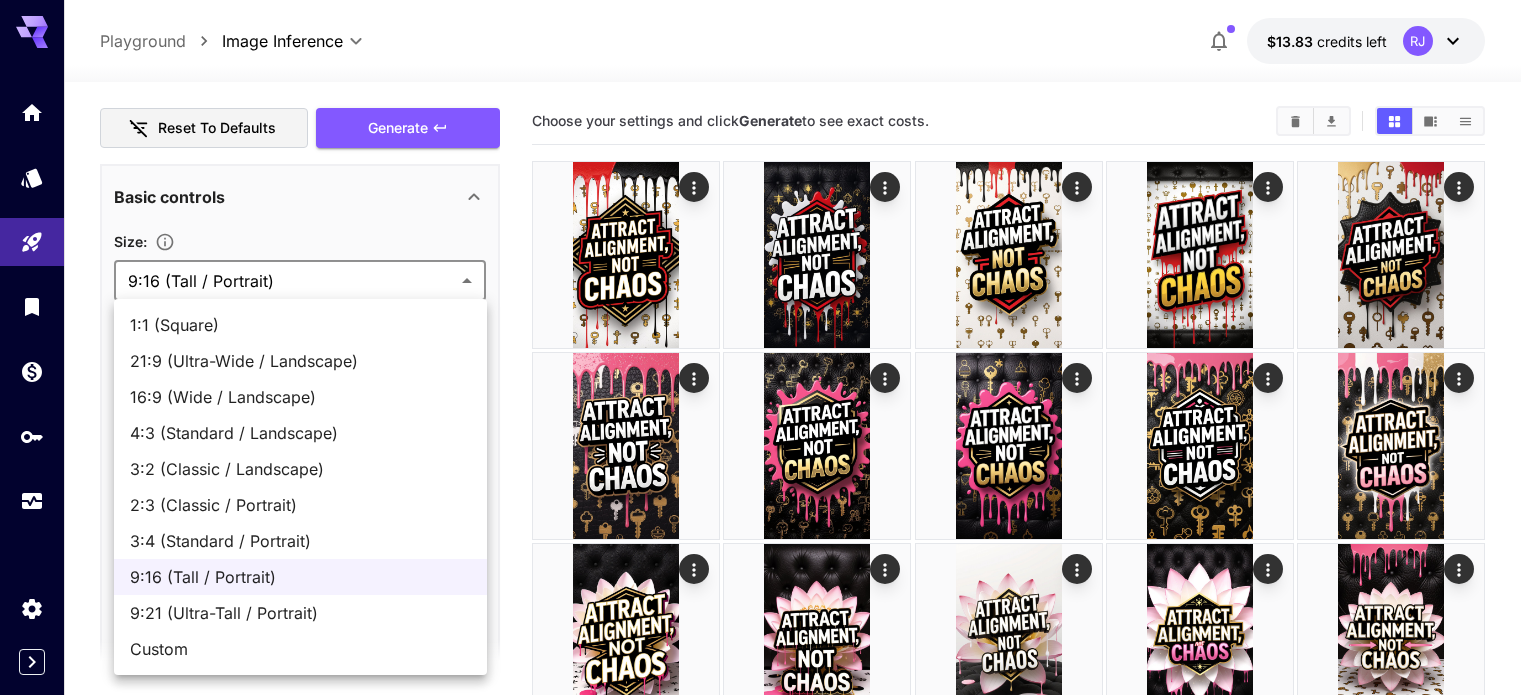 click on "16:9 (Wide / Landscape)" at bounding box center (300, 397) 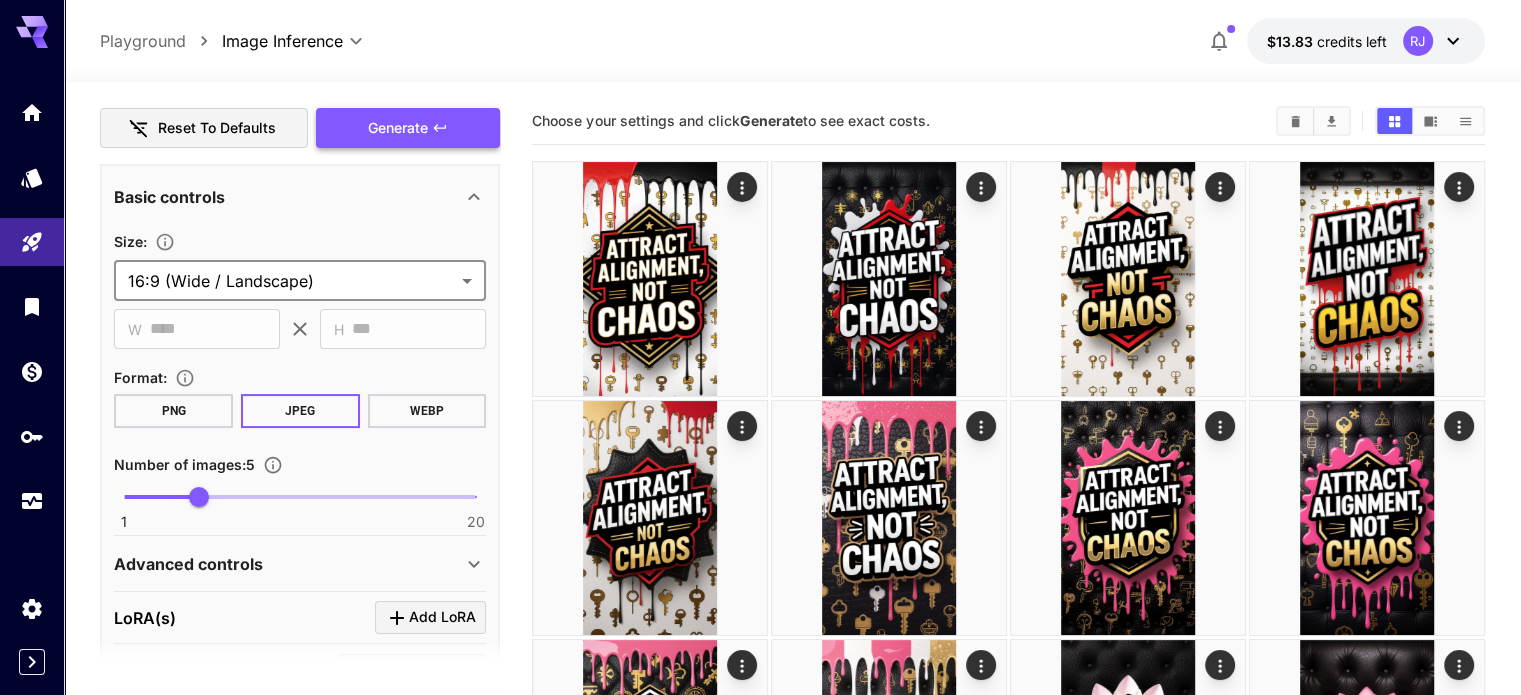 click on "Generate" at bounding box center (408, 128) 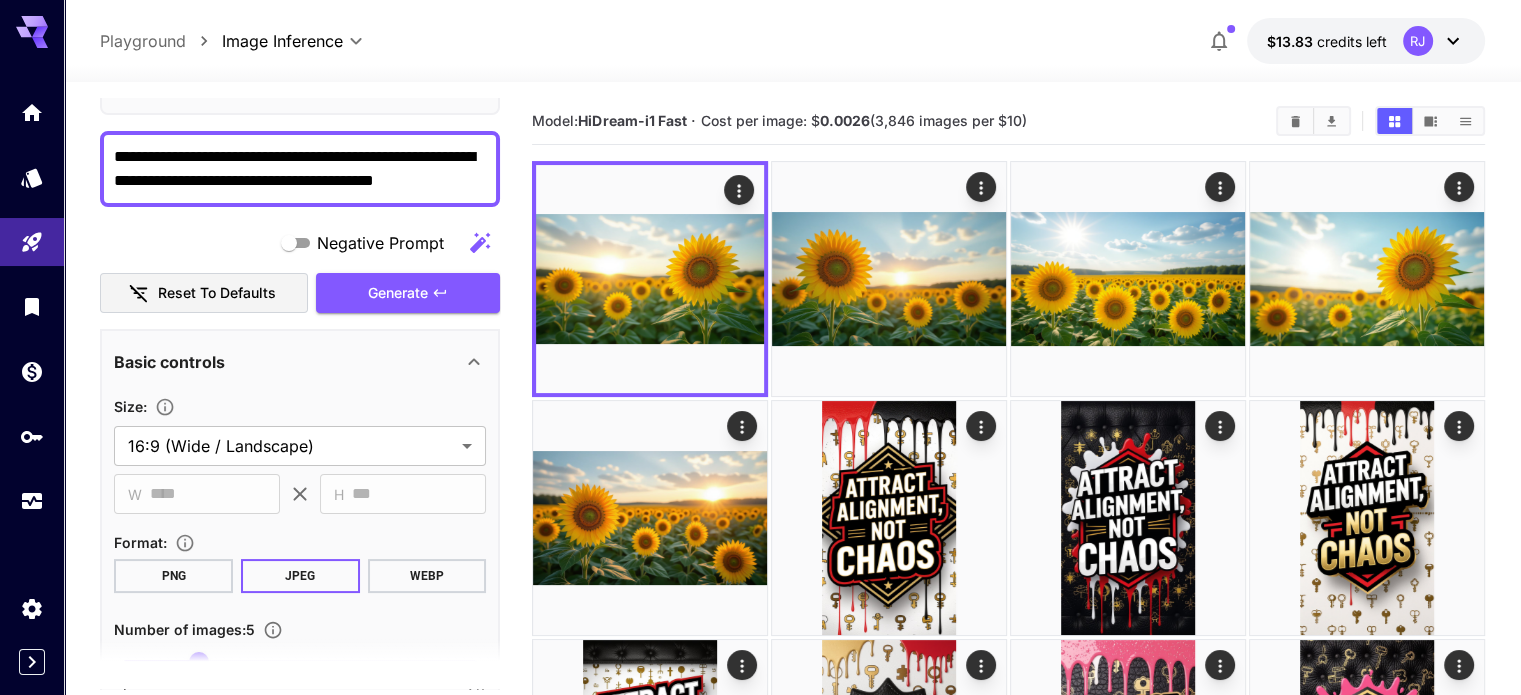 scroll, scrollTop: 0, scrollLeft: 0, axis: both 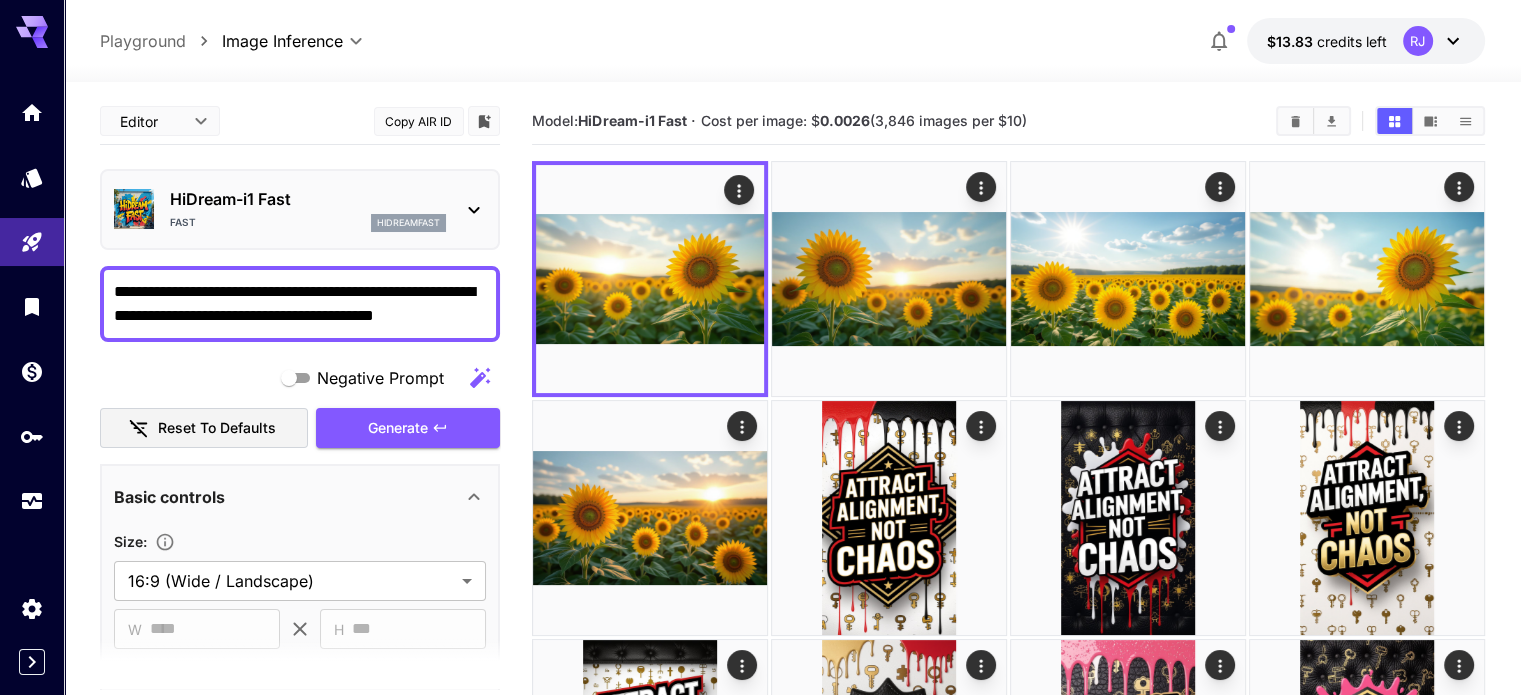 click on "**********" at bounding box center [300, 304] 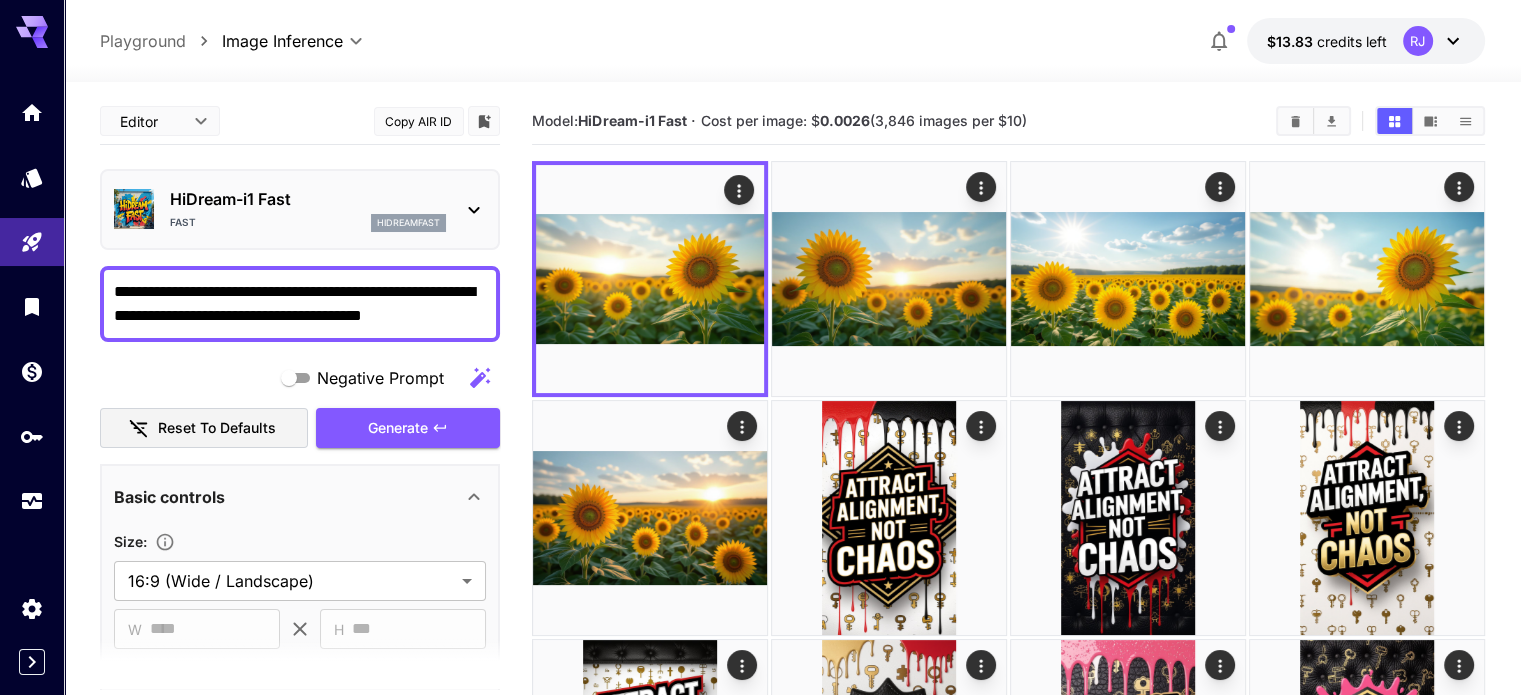 click on "**********" at bounding box center [300, 304] 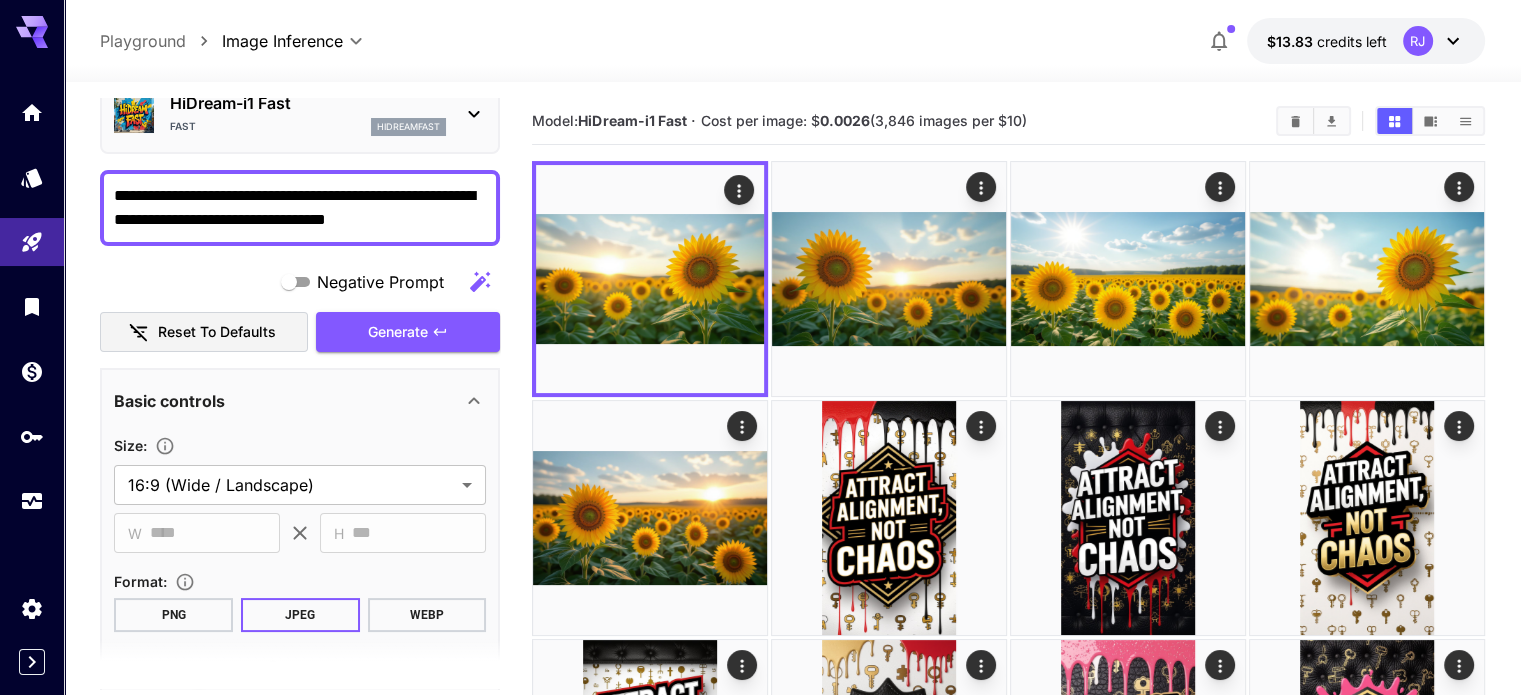 scroll, scrollTop: 200, scrollLeft: 0, axis: vertical 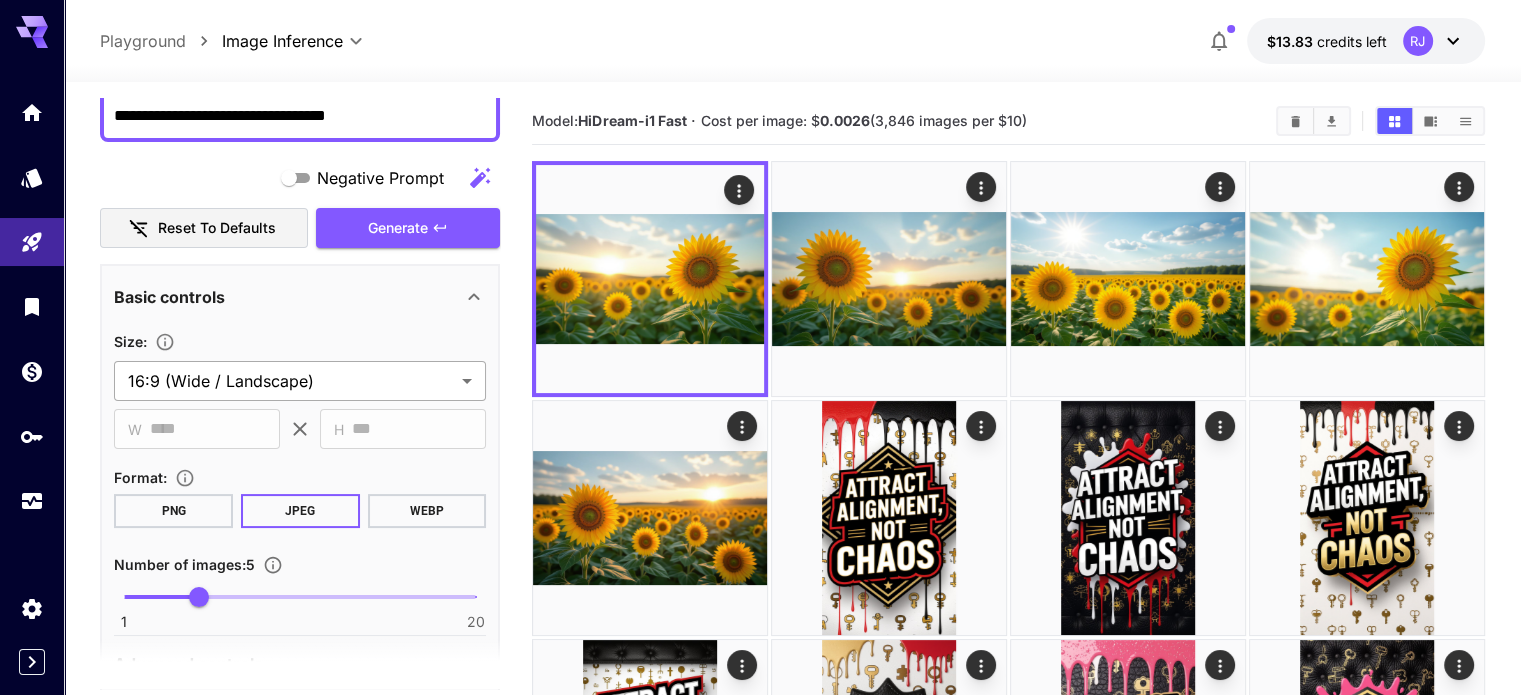 type on "**********" 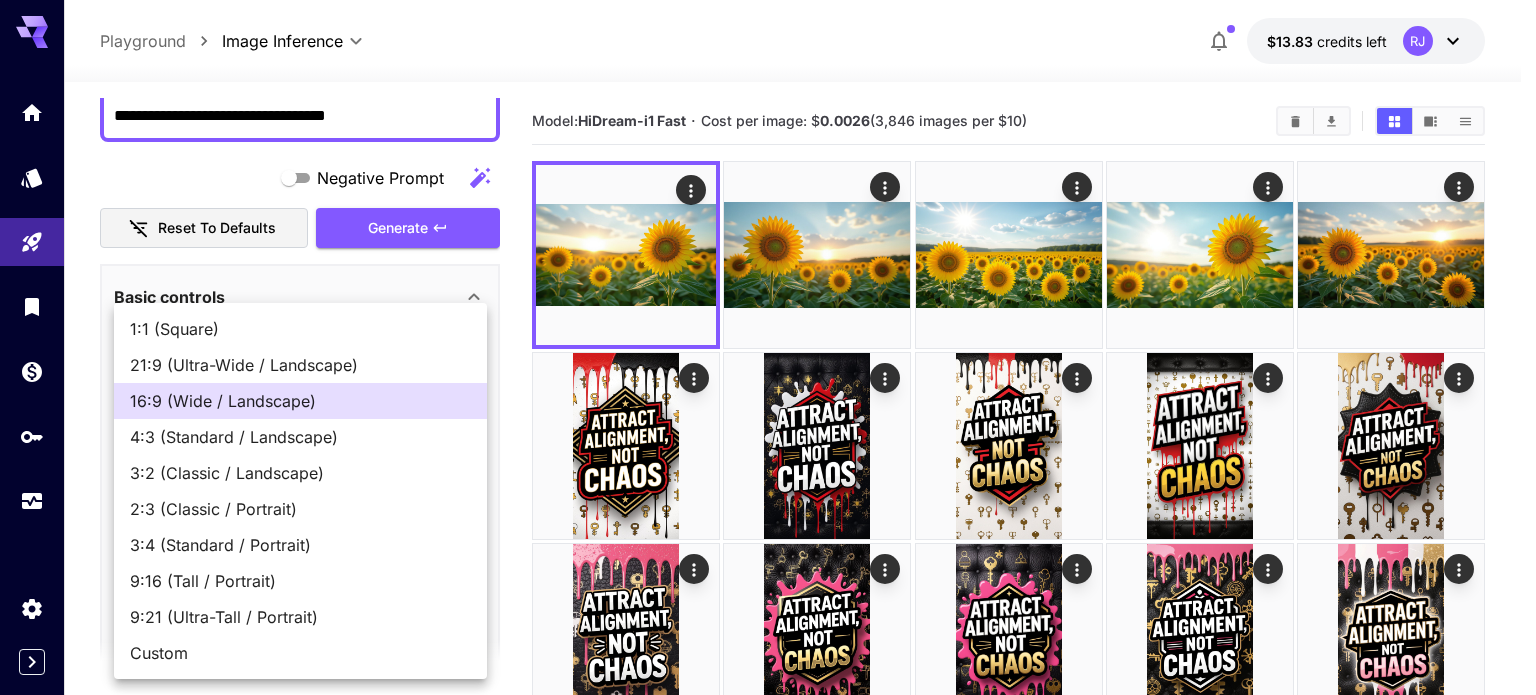click on "3:4 (Standard / Portrait)" at bounding box center [300, 545] 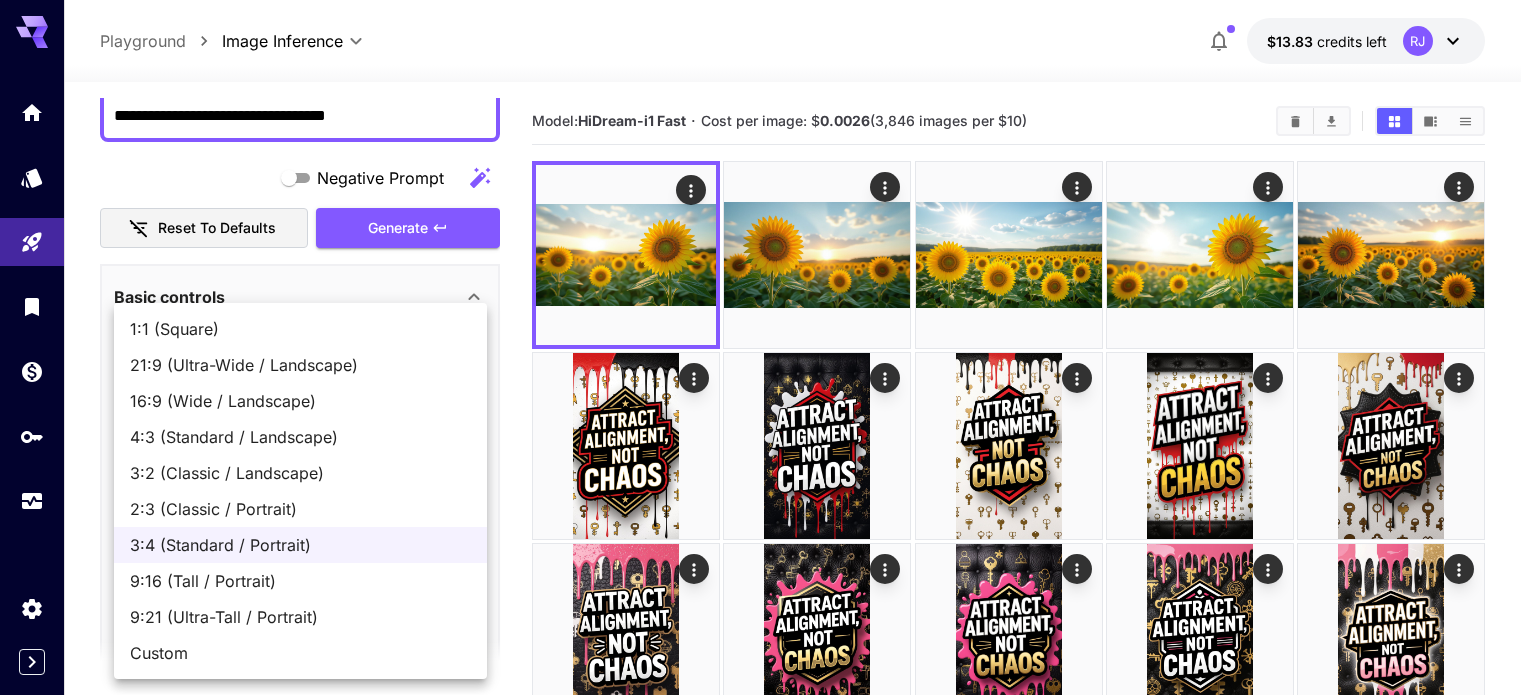 click on "**********" at bounding box center [768, 1279] 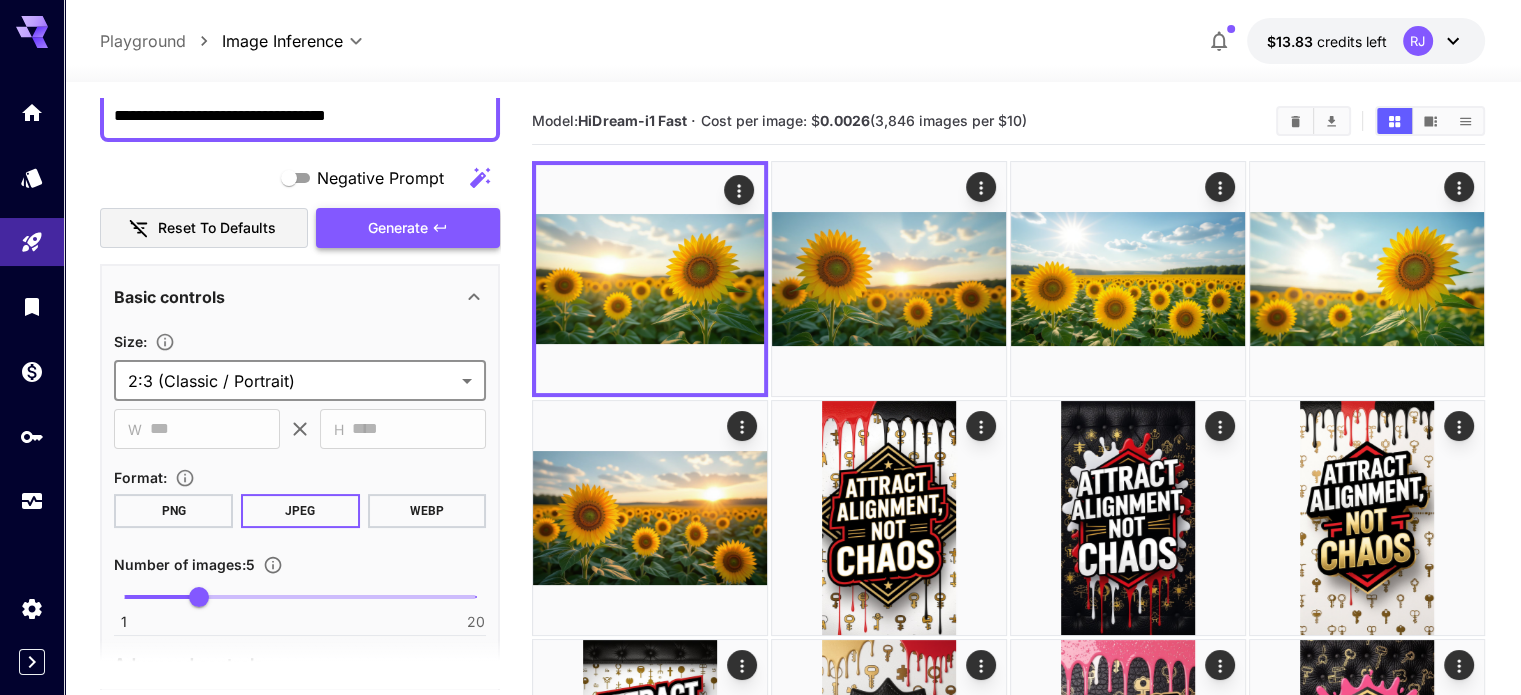 click on "Generate" at bounding box center (408, 228) 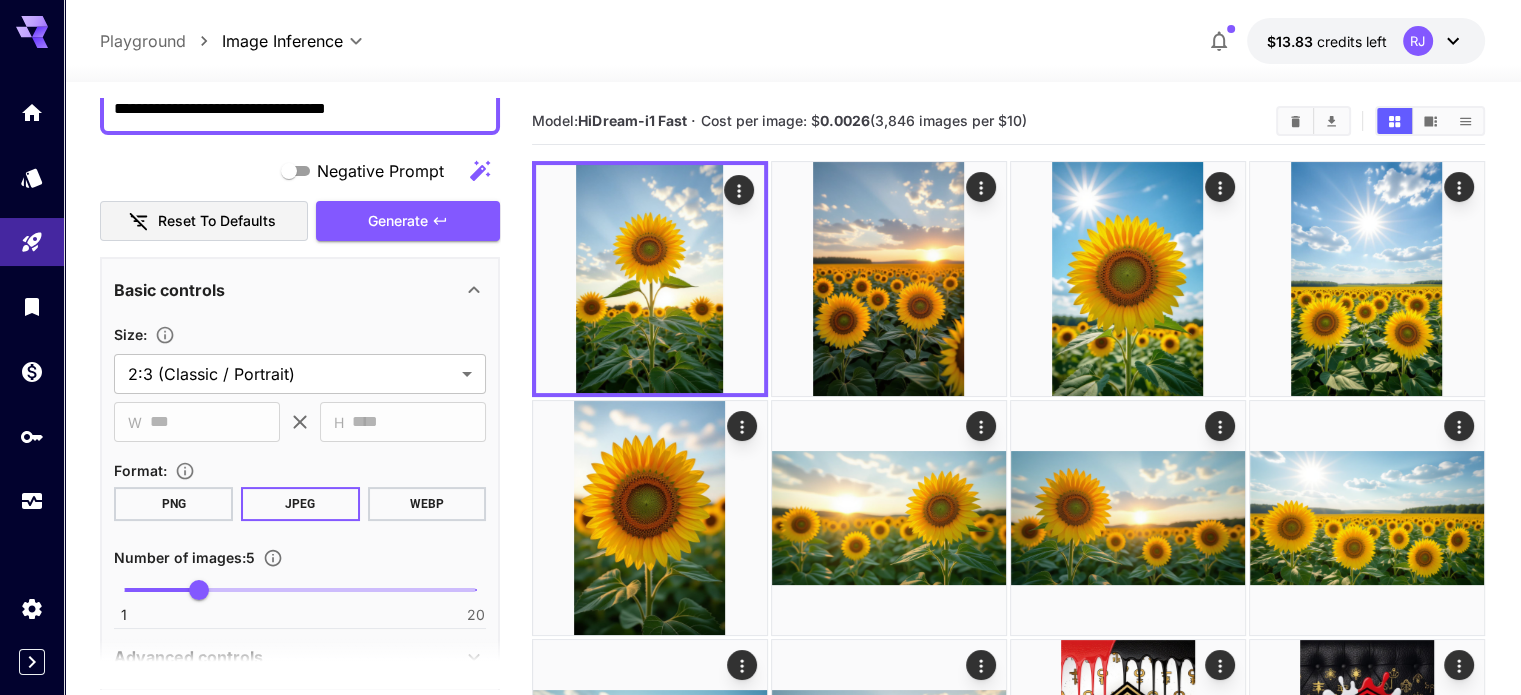 scroll, scrollTop: 300, scrollLeft: 0, axis: vertical 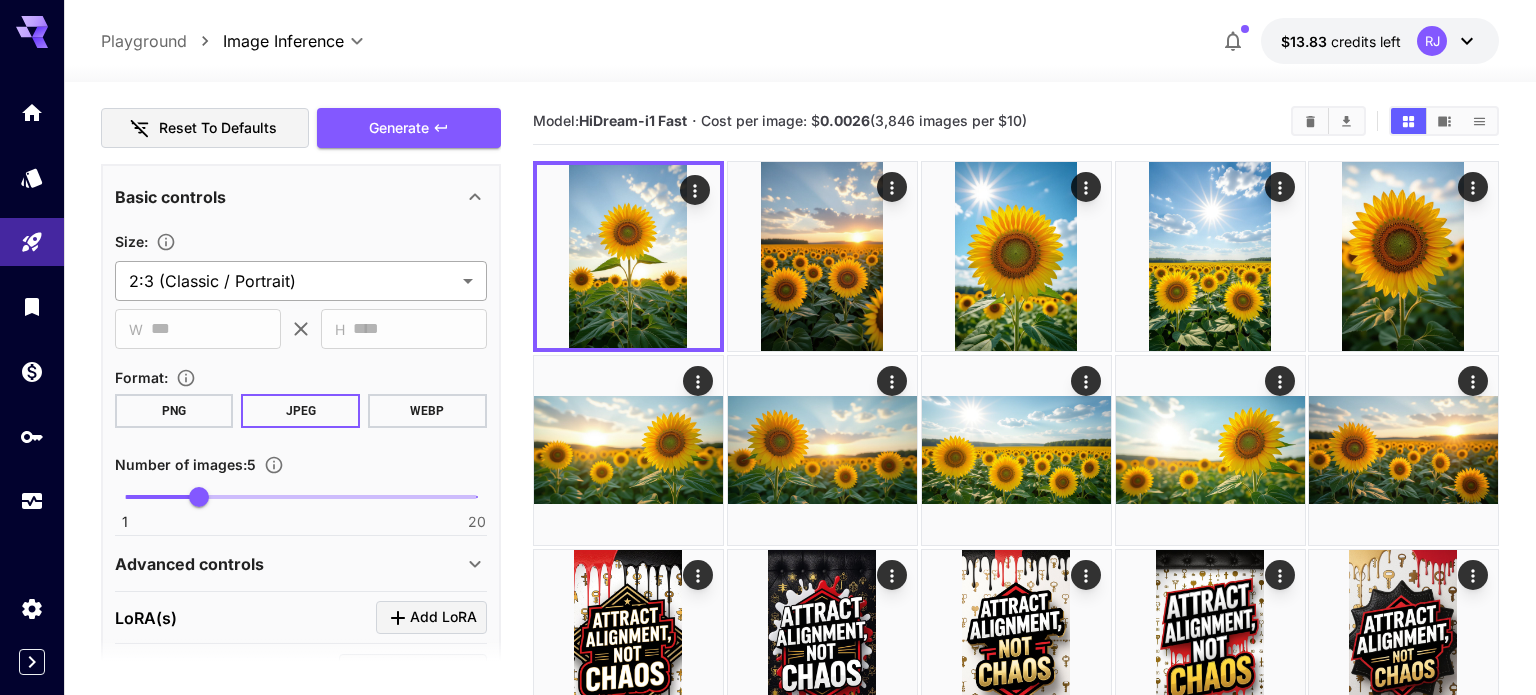 click on "**********" at bounding box center (768, 1414) 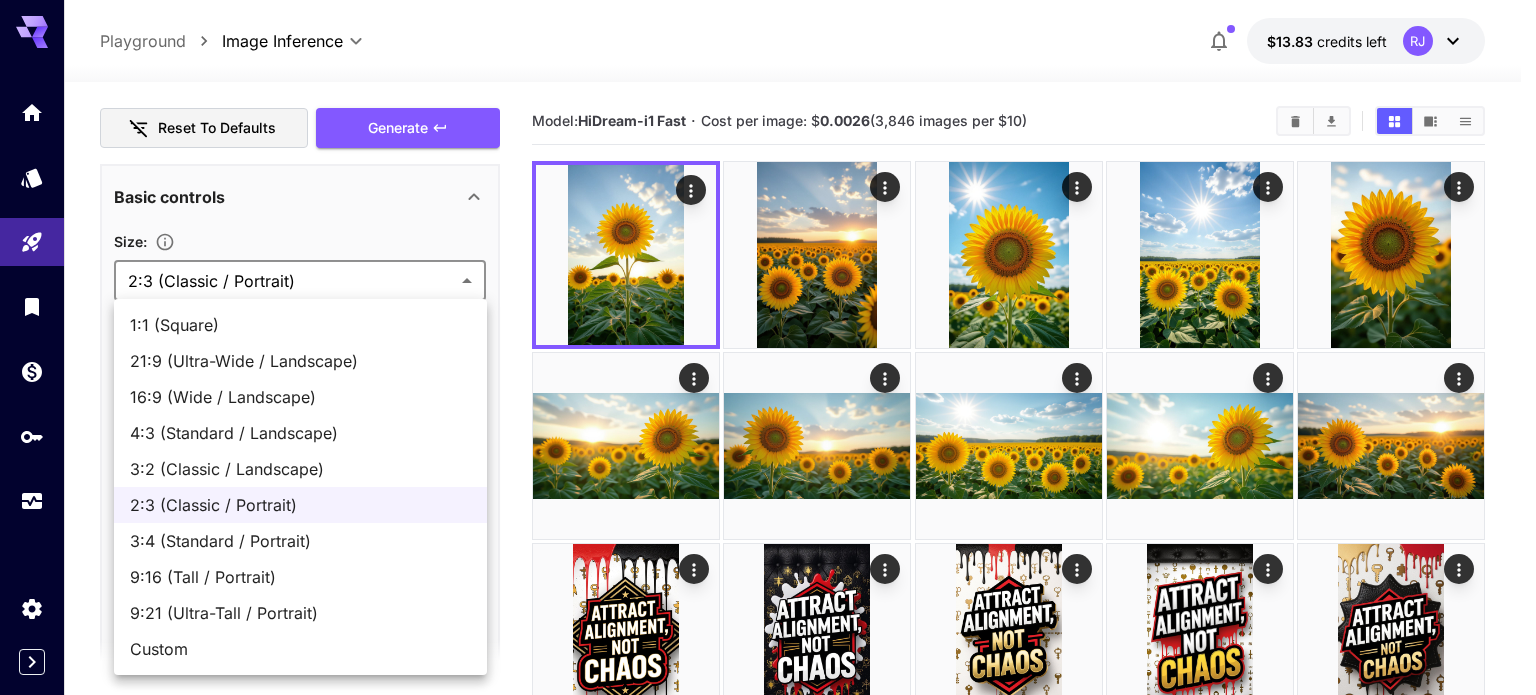 click on "16:9 (Wide / Landscape)" at bounding box center [300, 397] 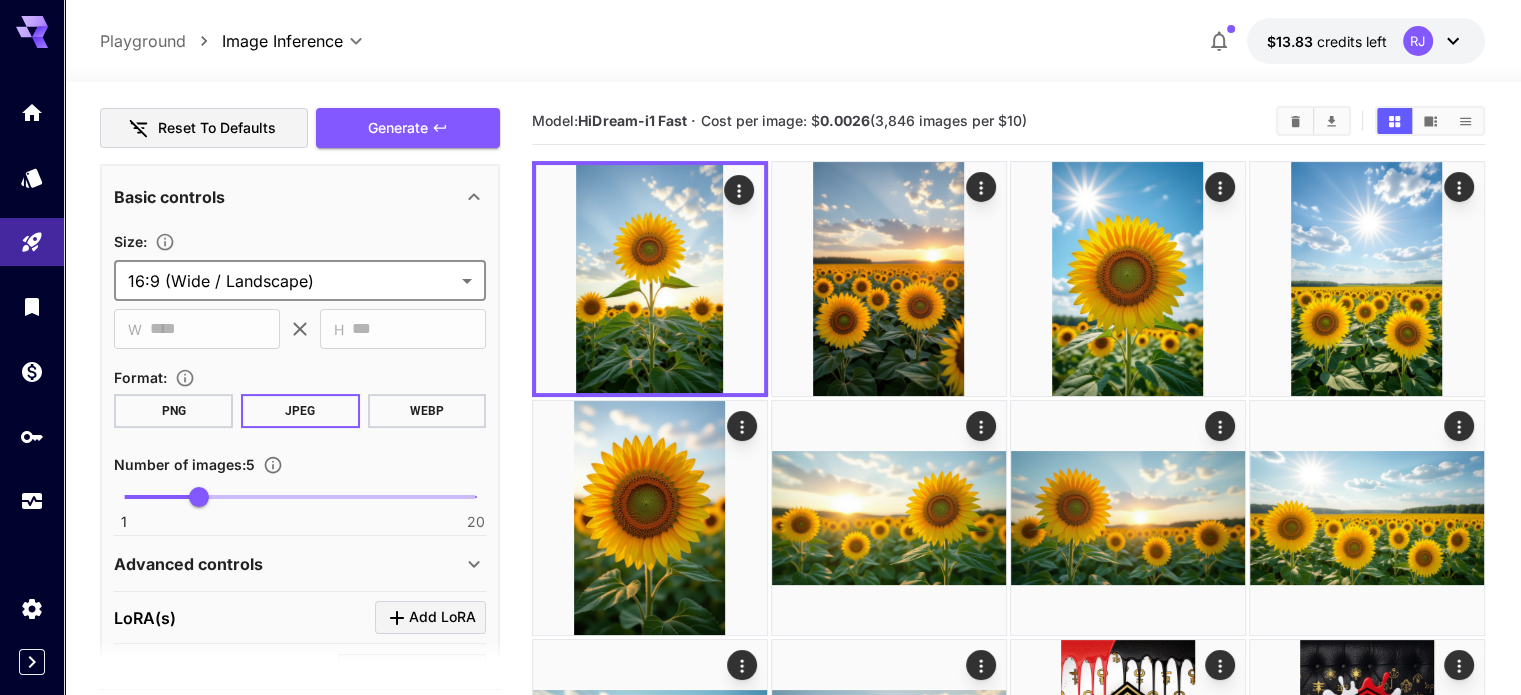 scroll, scrollTop: 0, scrollLeft: 0, axis: both 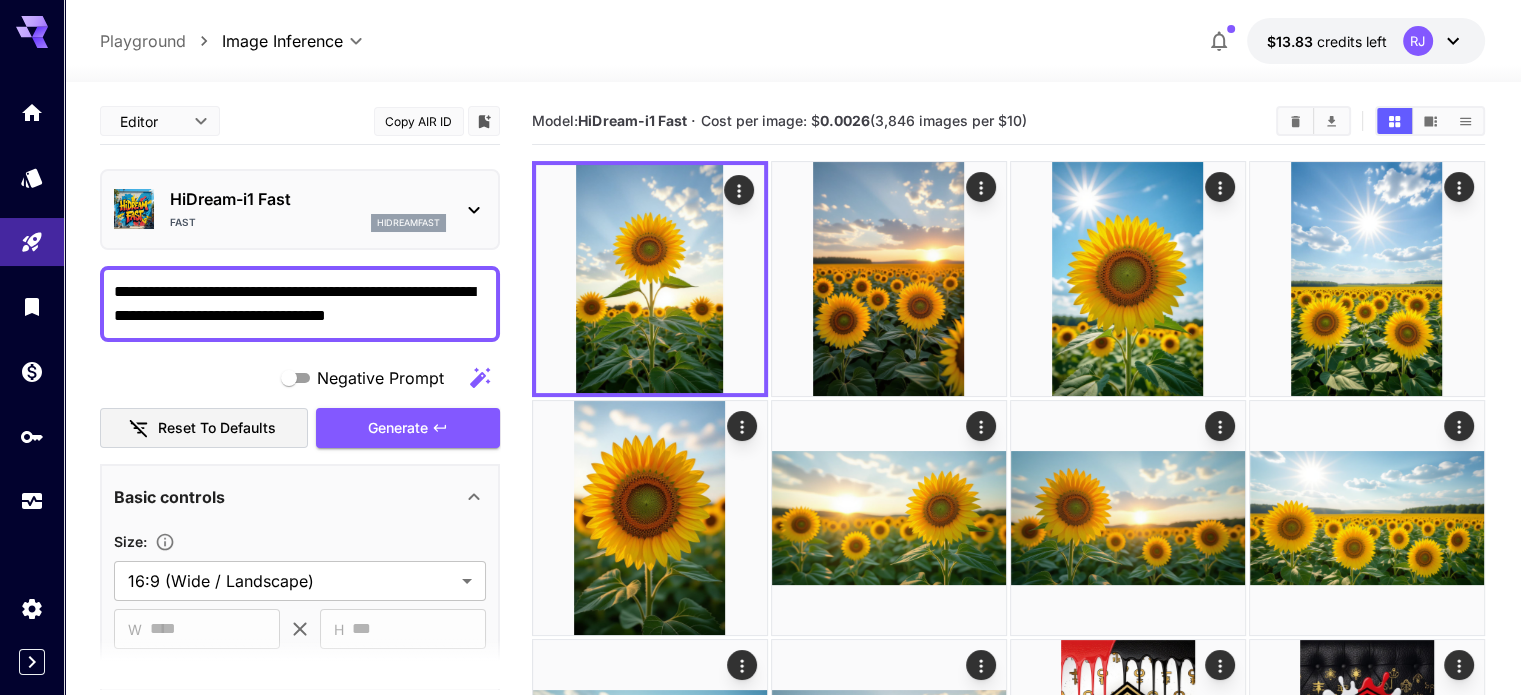 drag, startPoint x: 237, startPoint y: 316, endPoint x: 102, endPoint y: 325, distance: 135.29967 